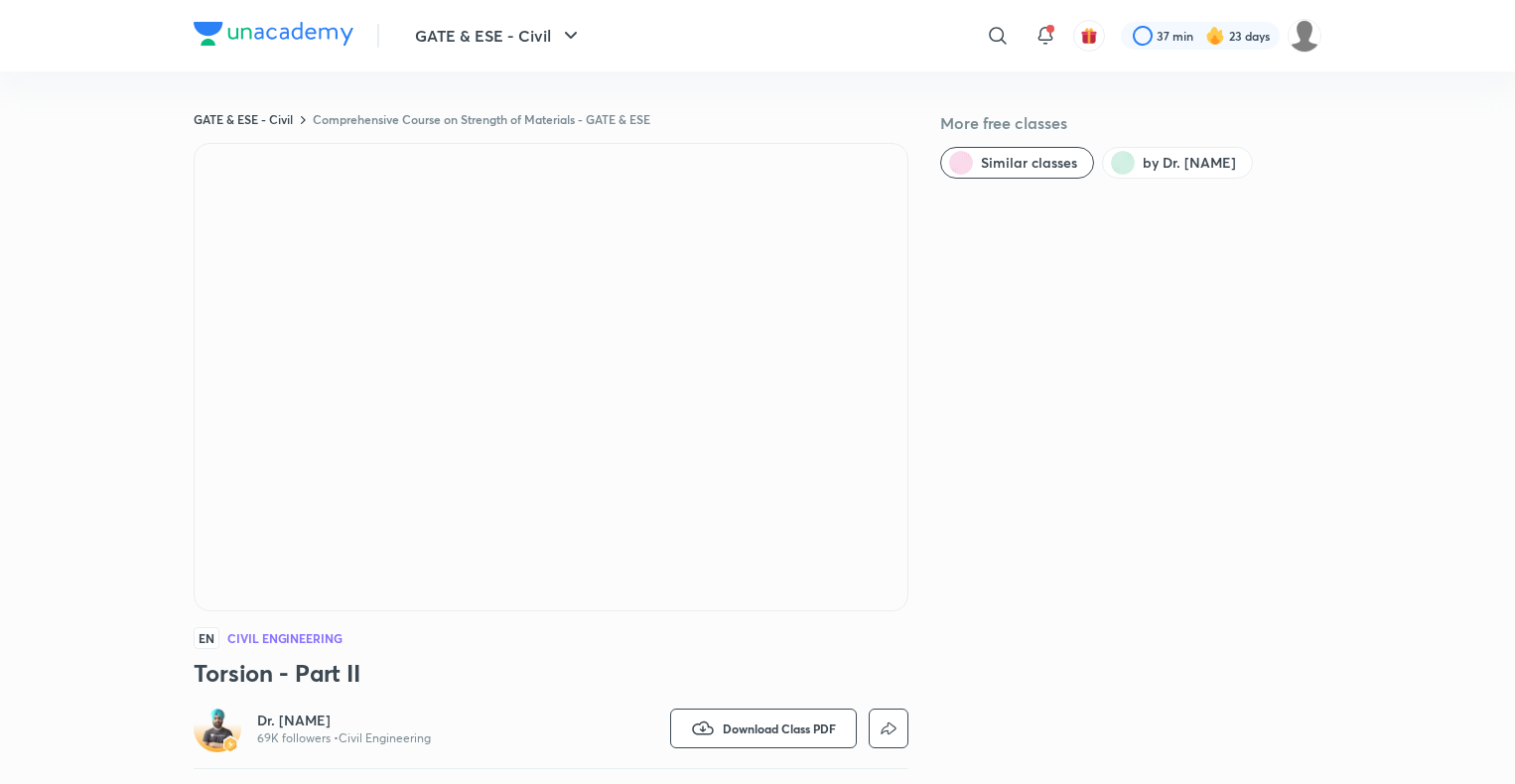 scroll, scrollTop: 0, scrollLeft: 0, axis: both 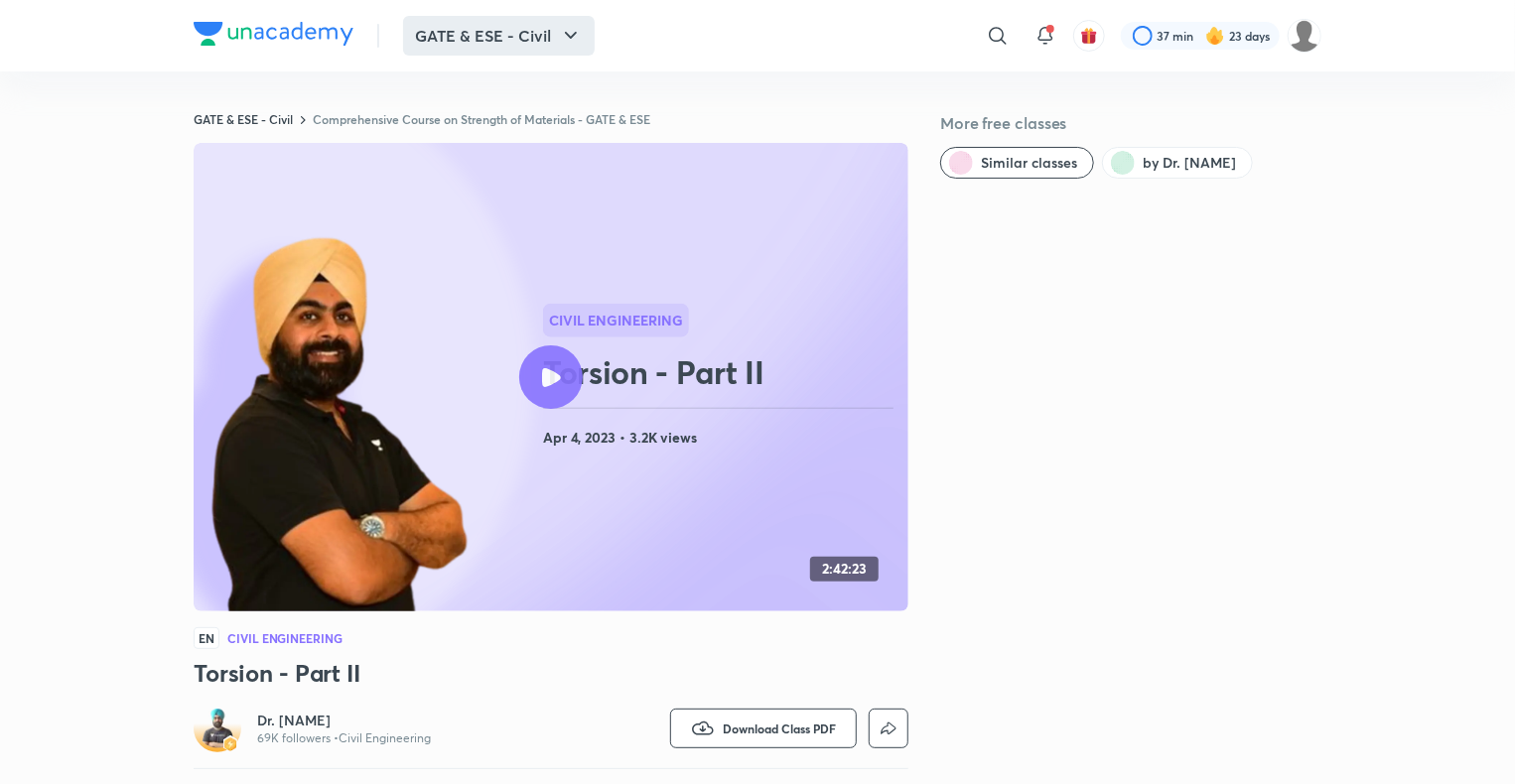 click on "GATE & ESE - Civil" at bounding box center (498, 36) 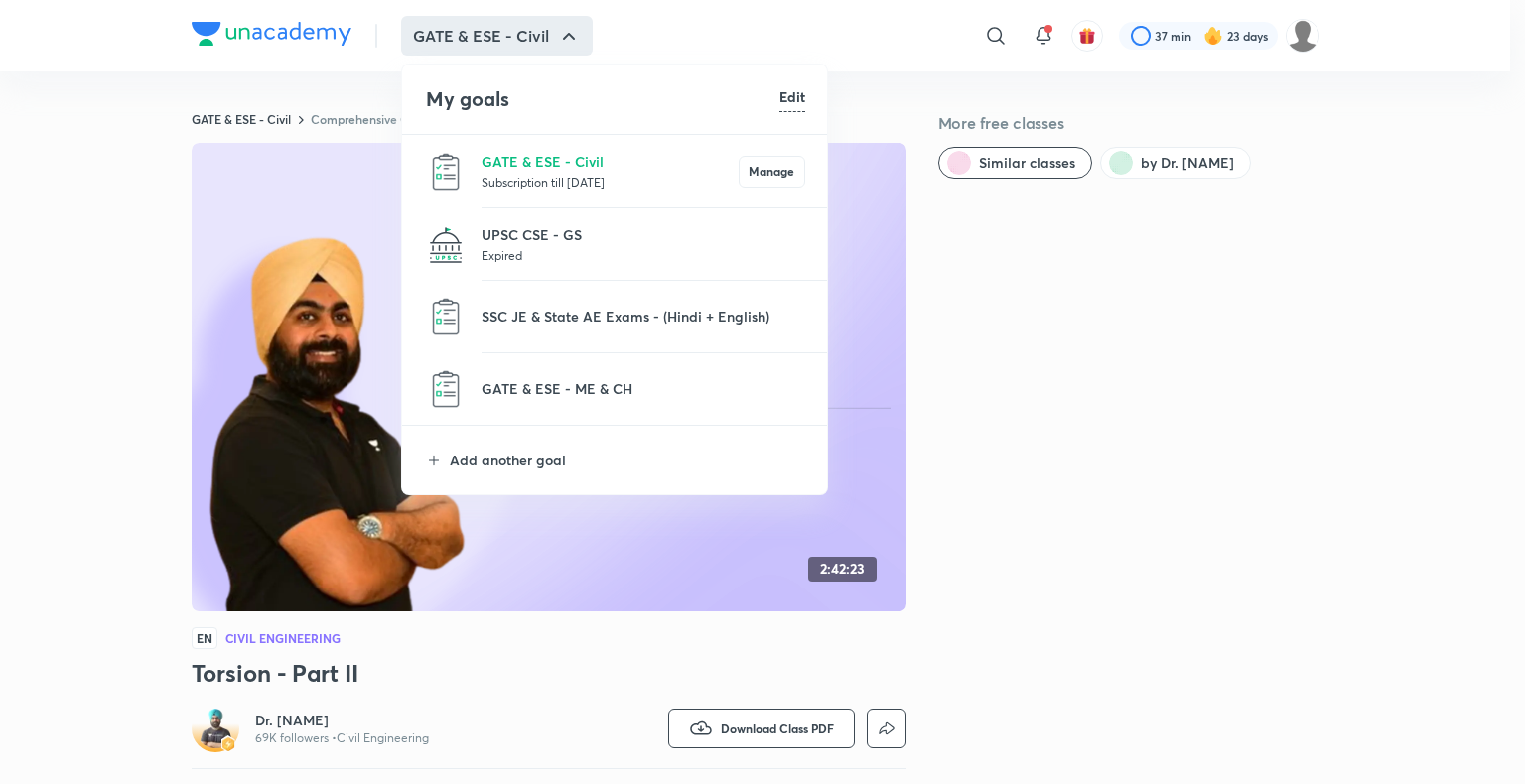 click on "GATE & ESE - Civil Subscription till [DATE] Manage" at bounding box center [616, 171] 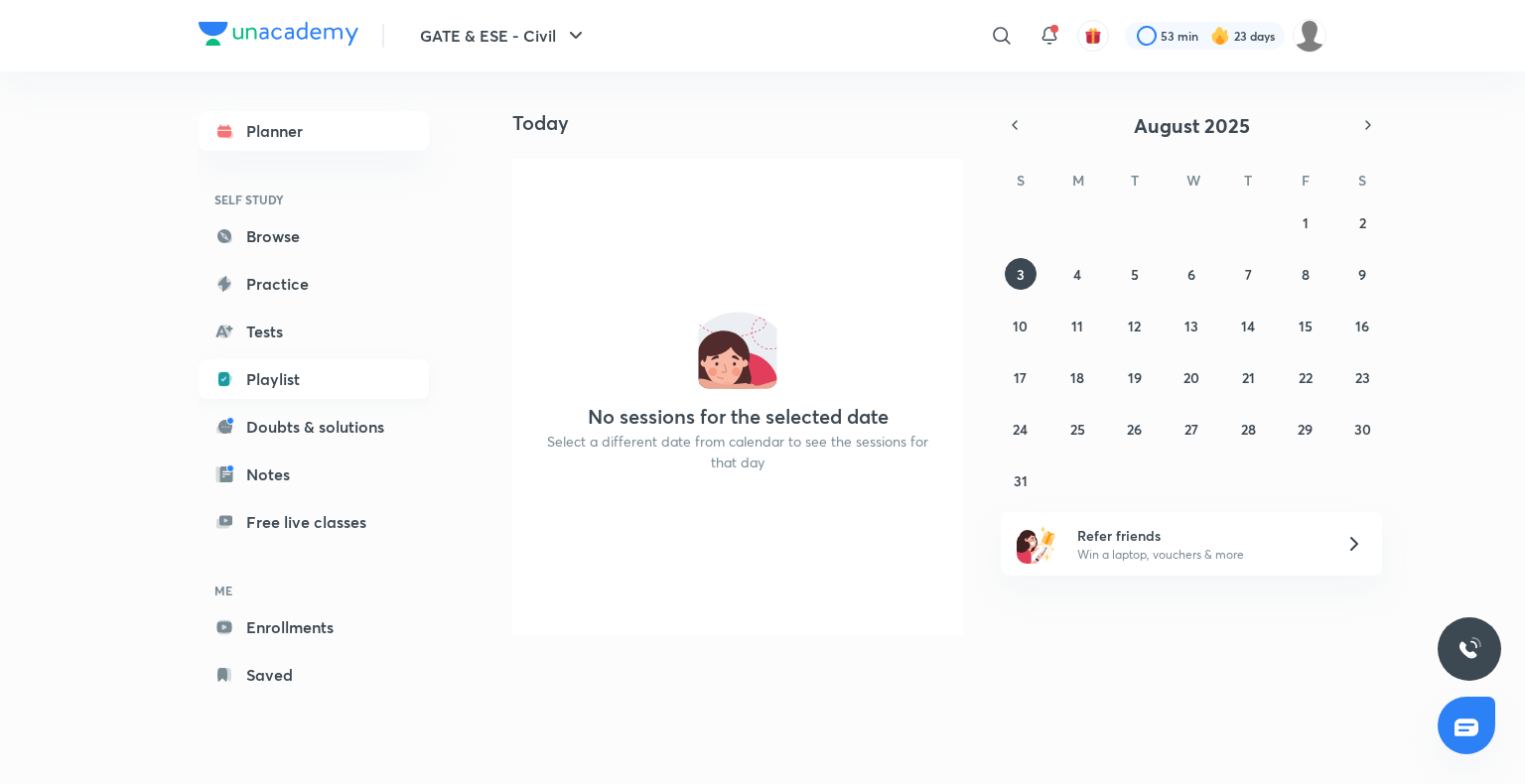 click on "Playlist" at bounding box center [314, 379] 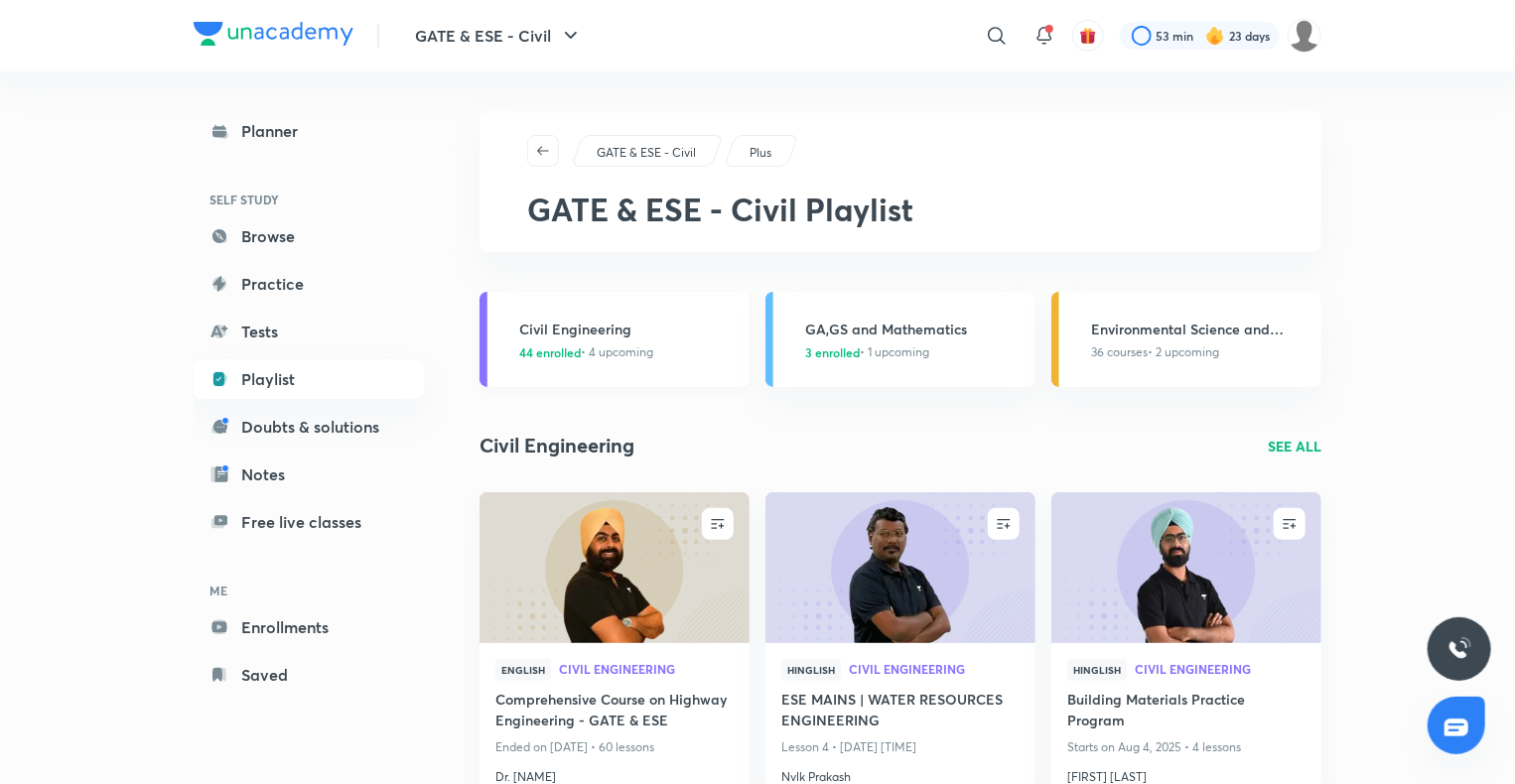 click on "Civil Engineering" at bounding box center (628, 328) 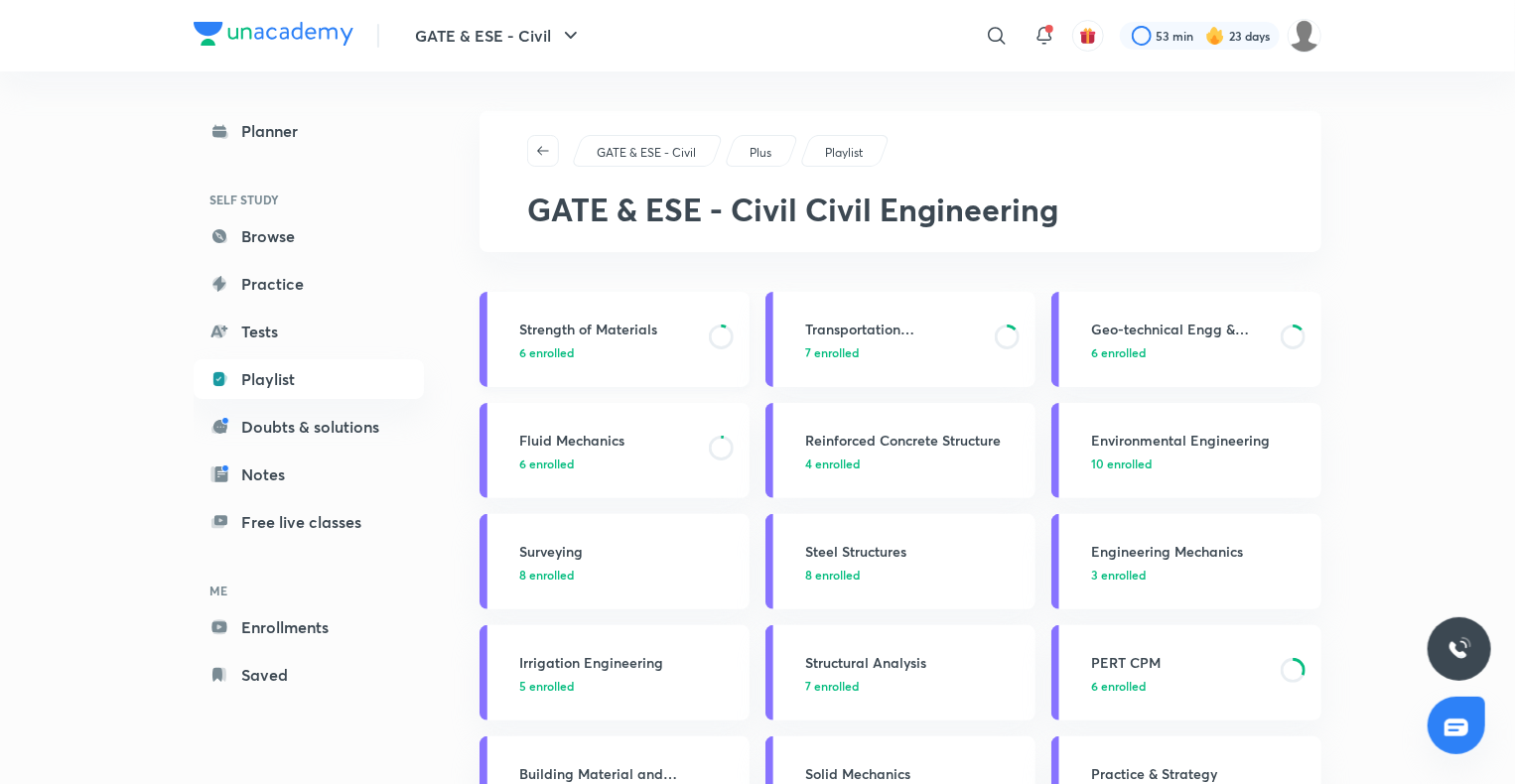 click on "Strength of Materials" at bounding box center (608, 328) 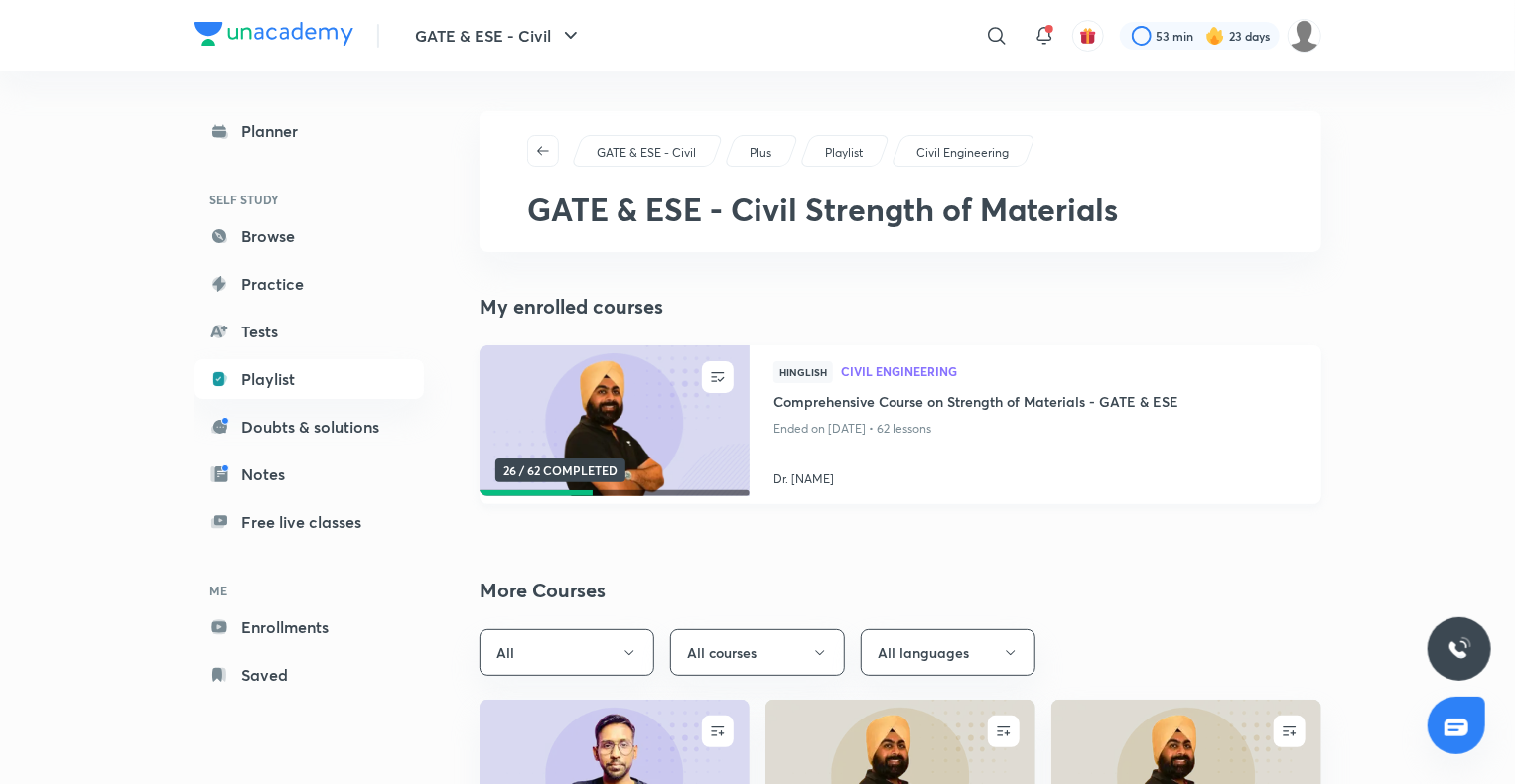 click at bounding box center [614, 421] 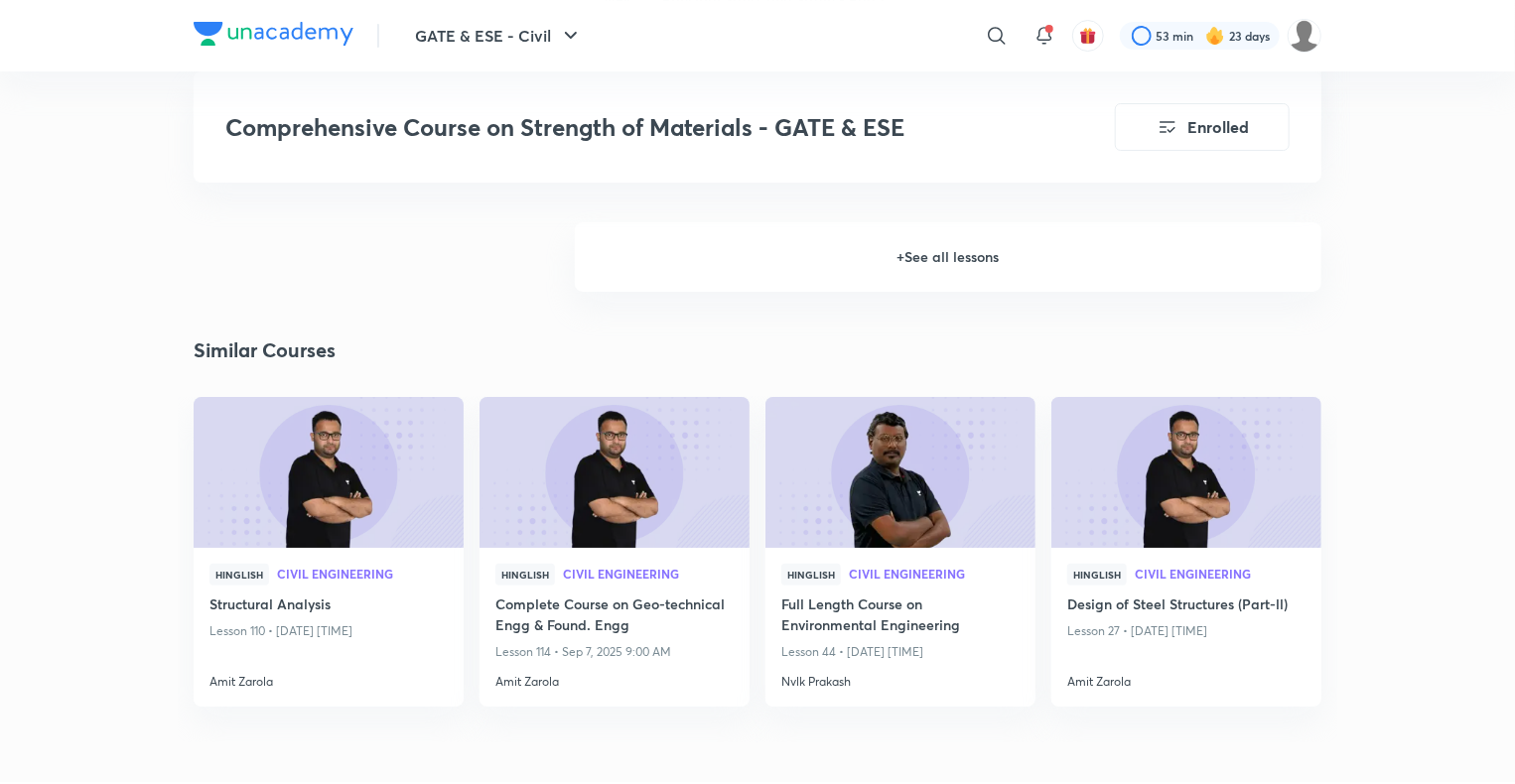 scroll, scrollTop: 3731, scrollLeft: 0, axis: vertical 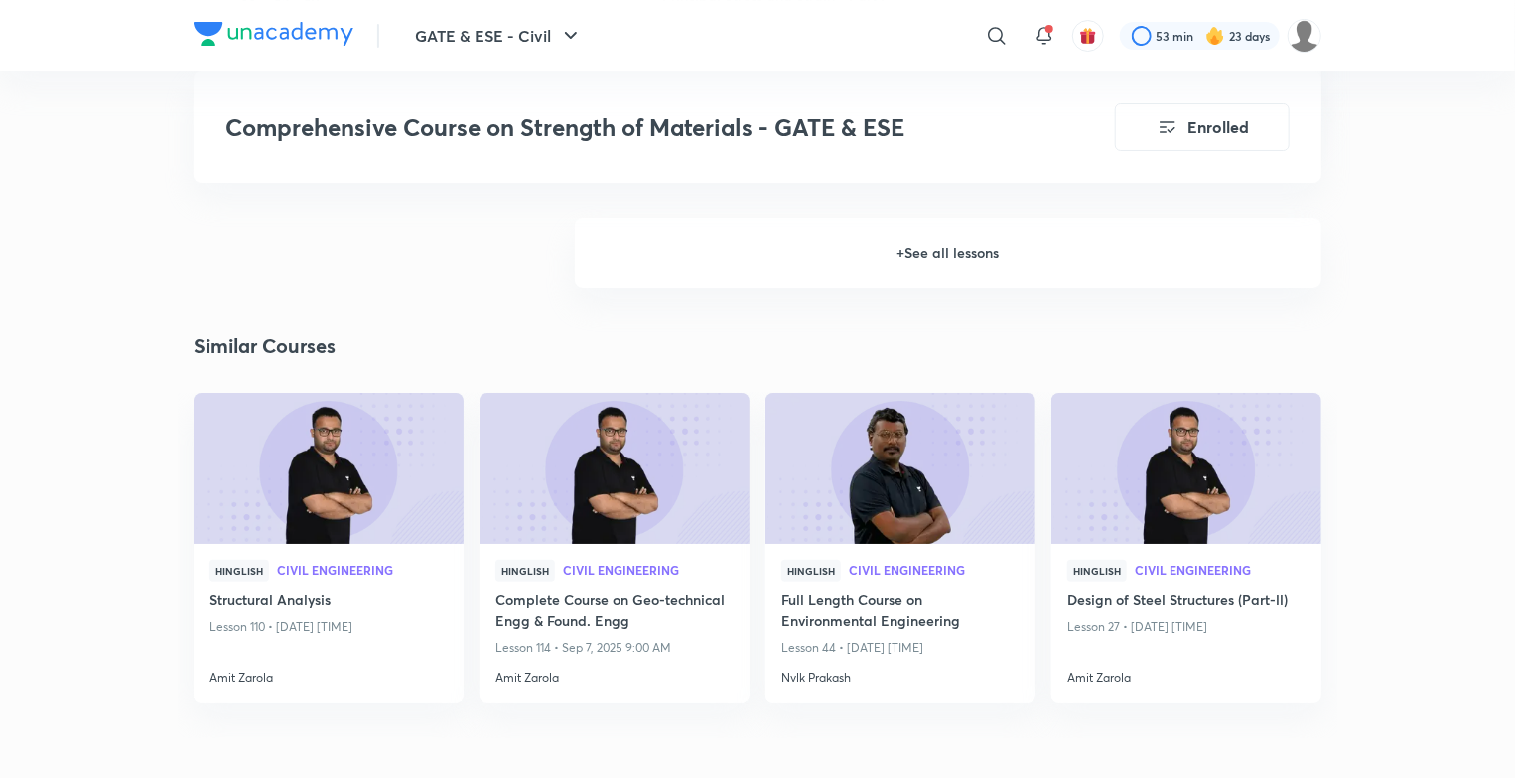 click on "+  See all lessons" at bounding box center [948, 253] 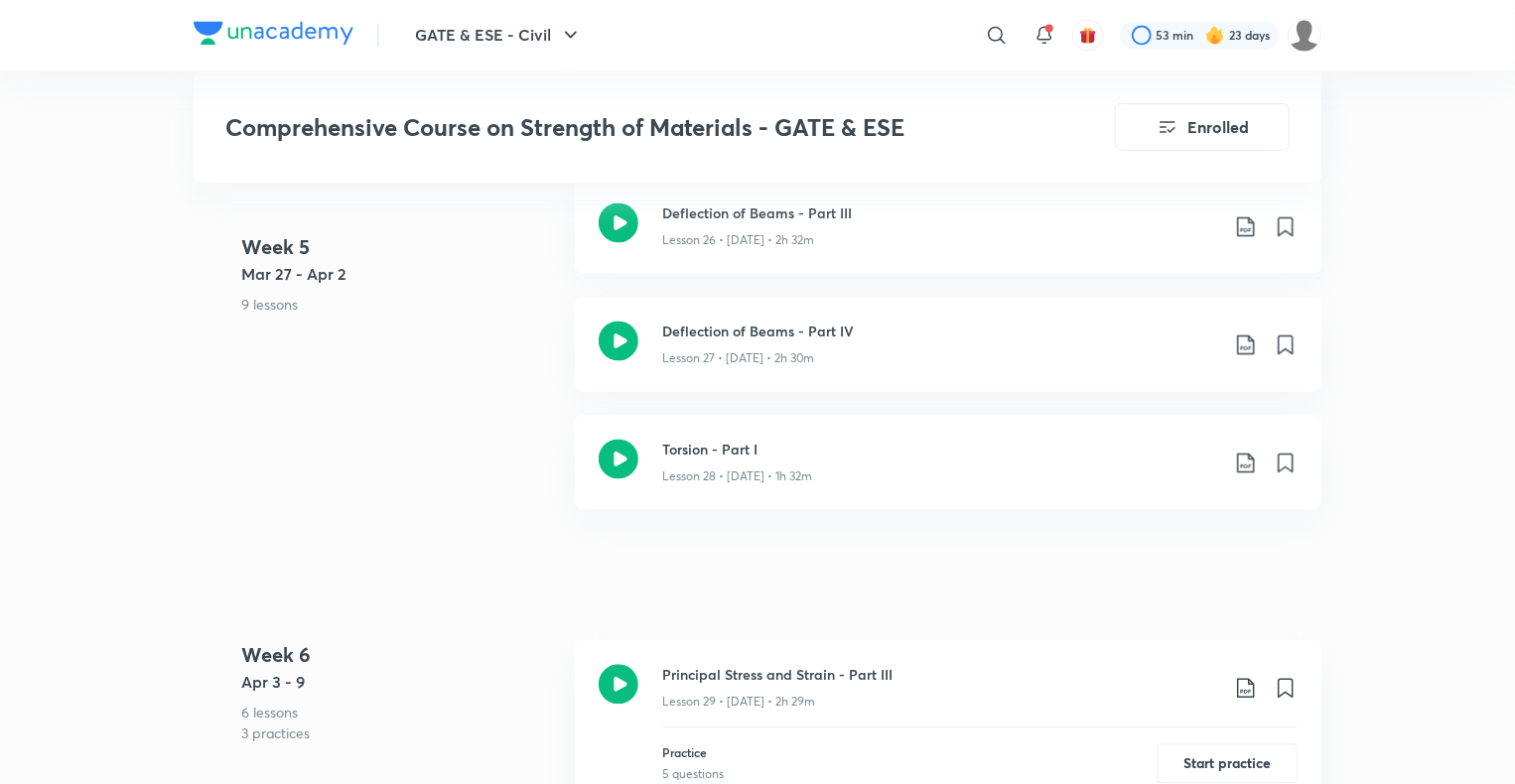 scroll, scrollTop: 5756, scrollLeft: 0, axis: vertical 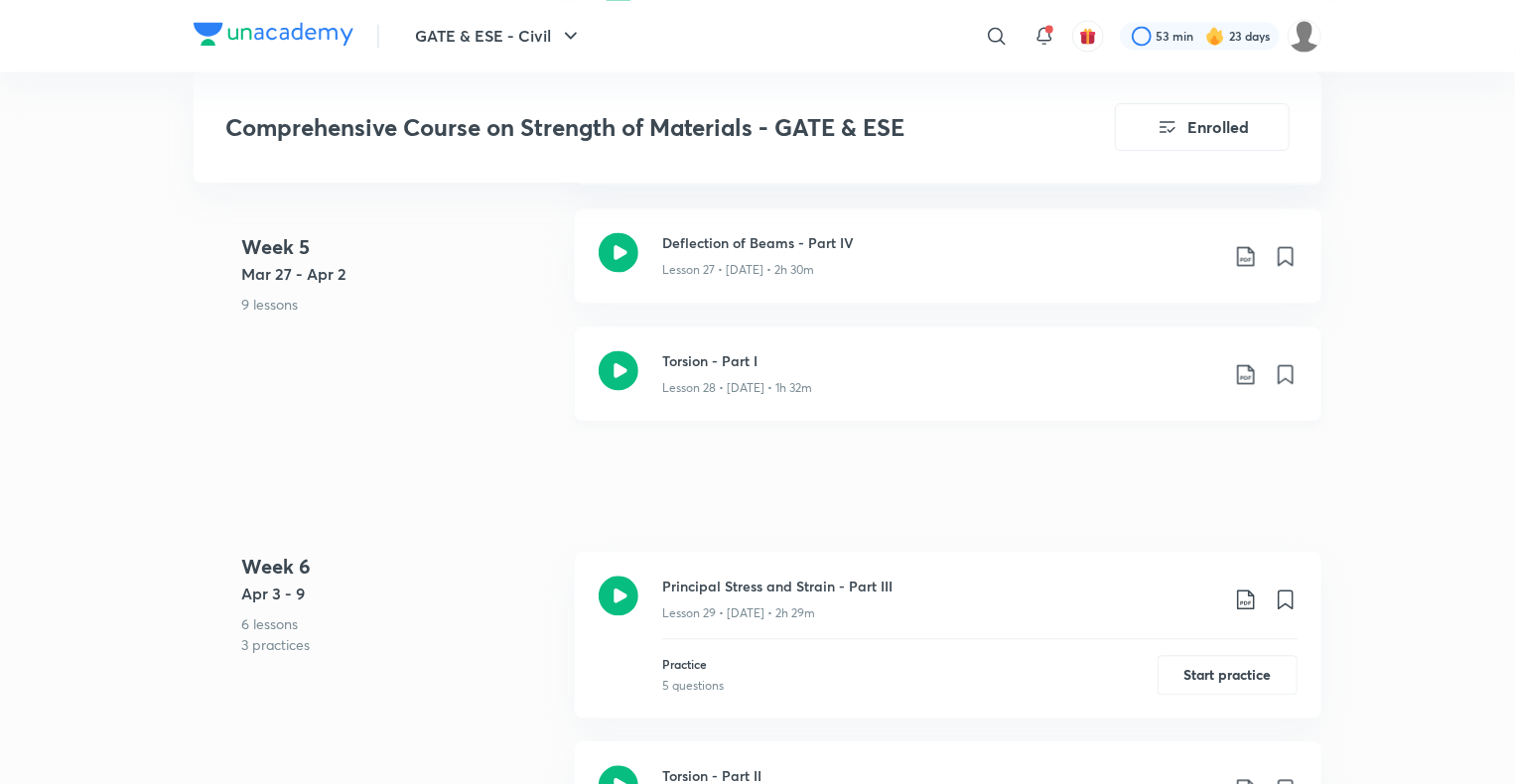 click 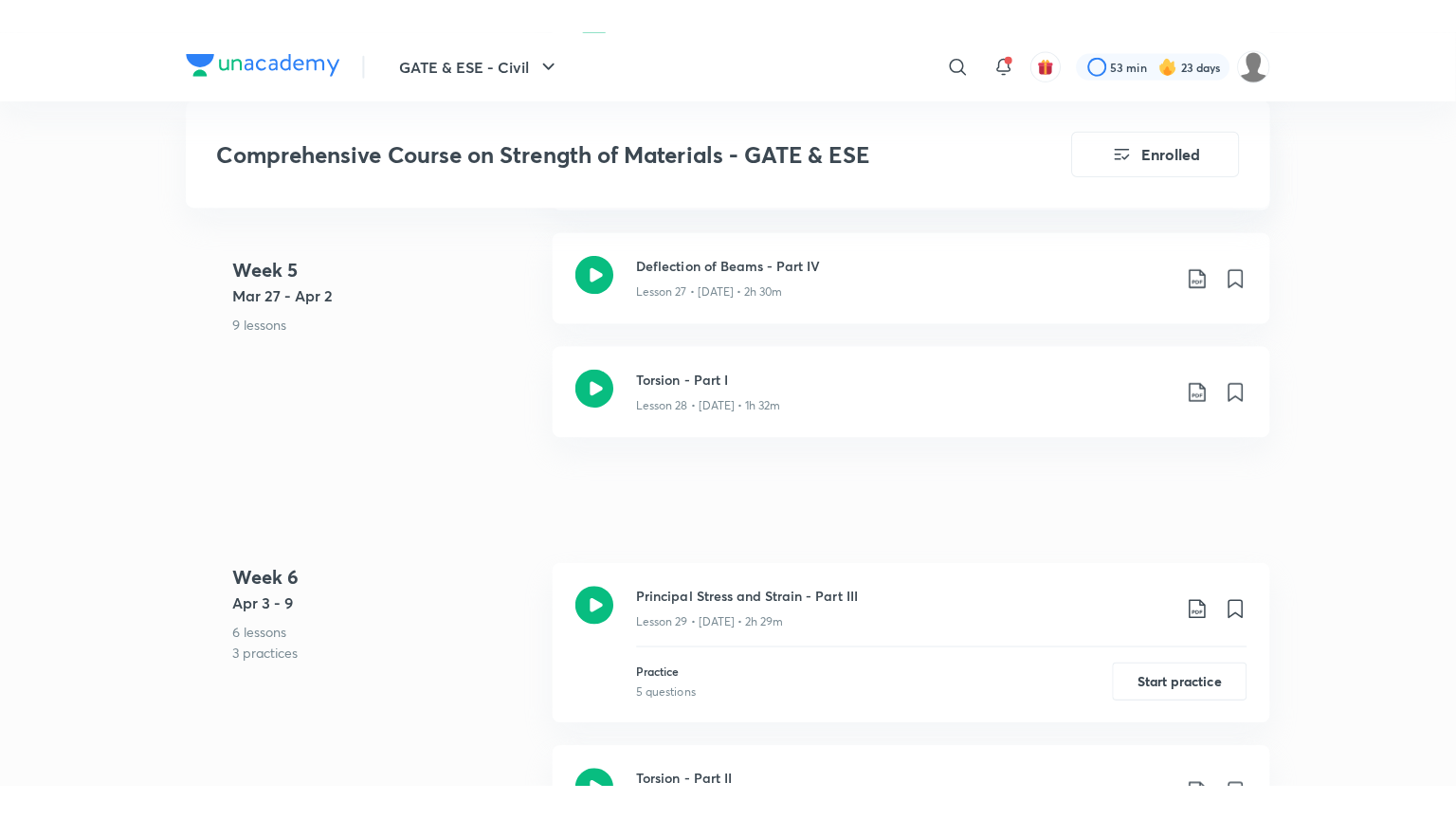 scroll, scrollTop: 6154, scrollLeft: 0, axis: vertical 